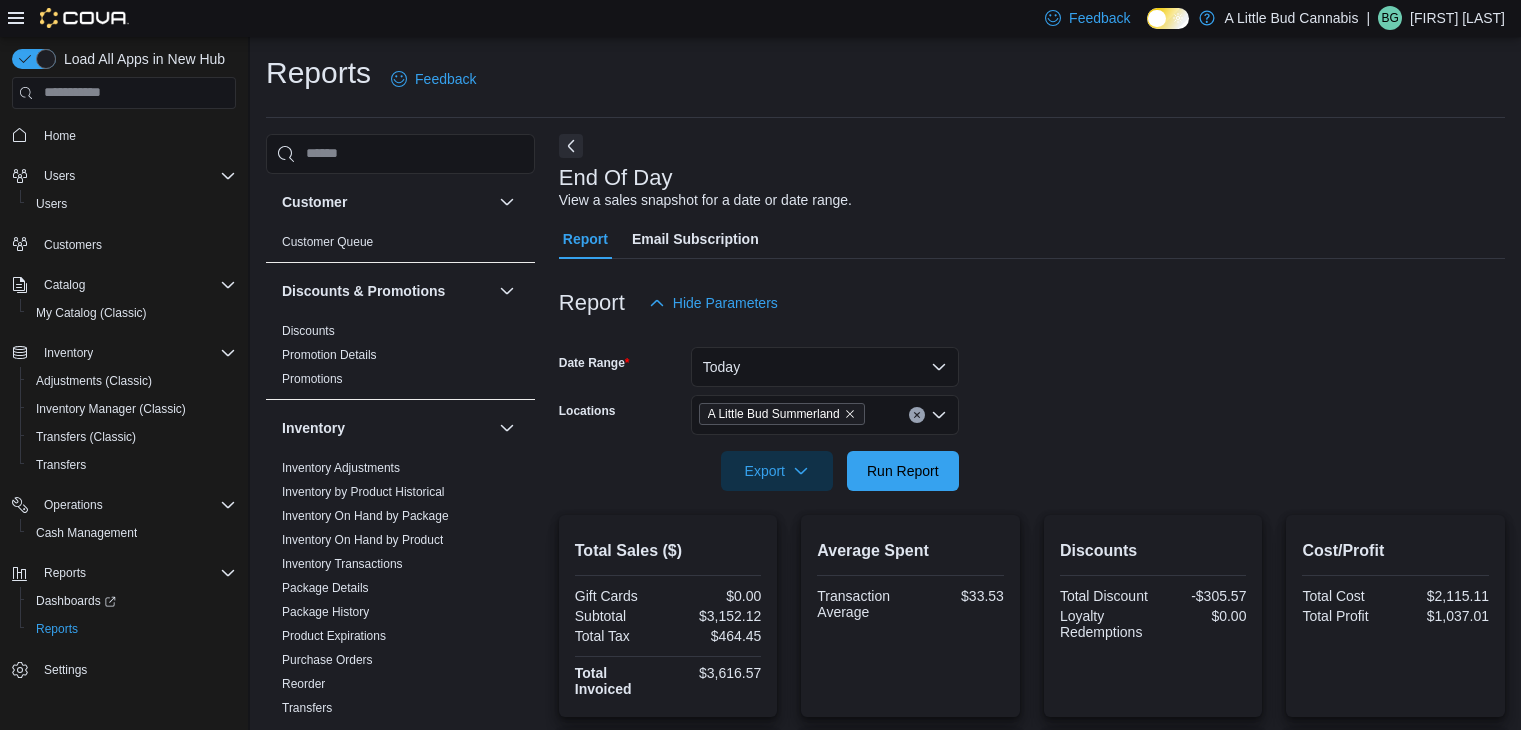 scroll, scrollTop: 7, scrollLeft: 0, axis: vertical 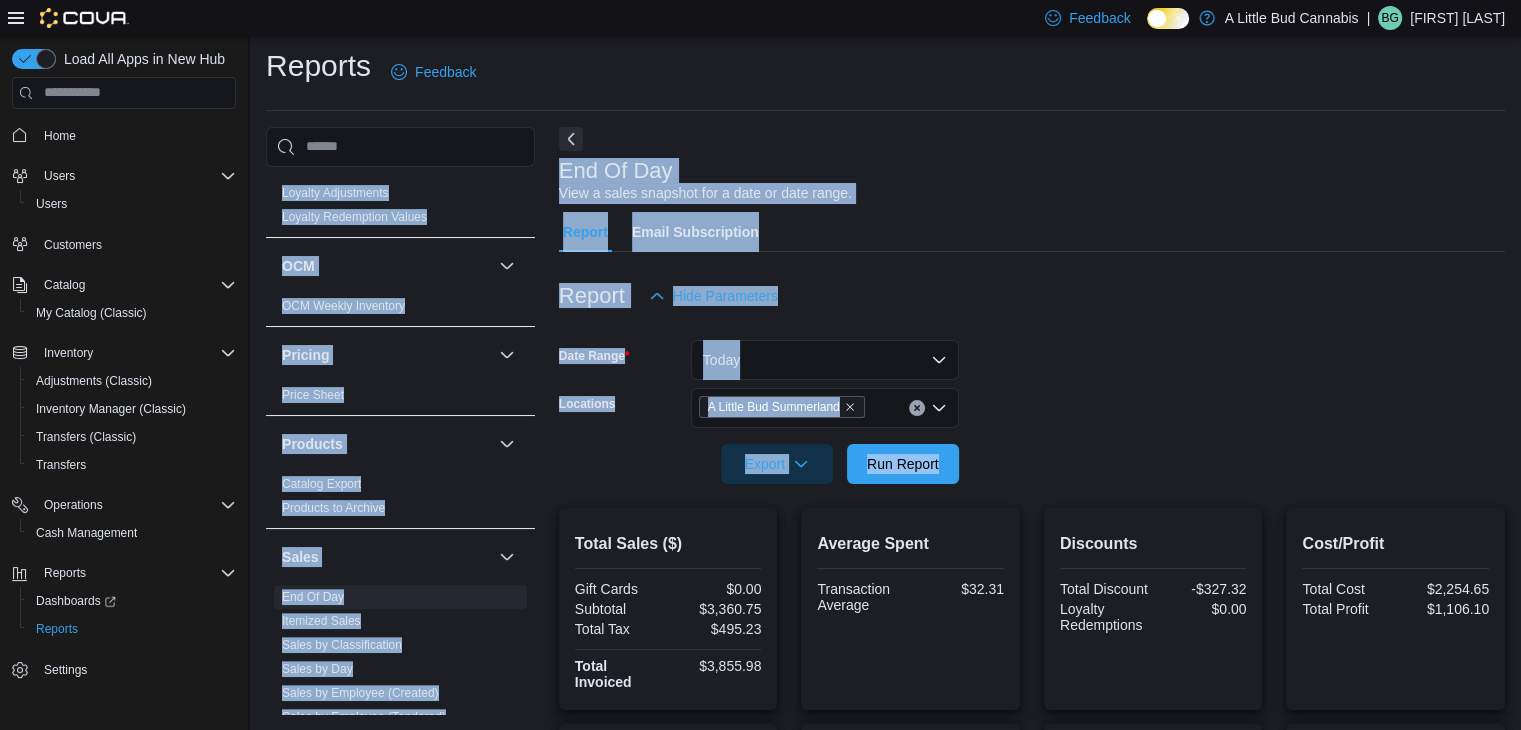 drag, startPoint x: 533, startPoint y: 309, endPoint x: 555, endPoint y: 514, distance: 206.17711 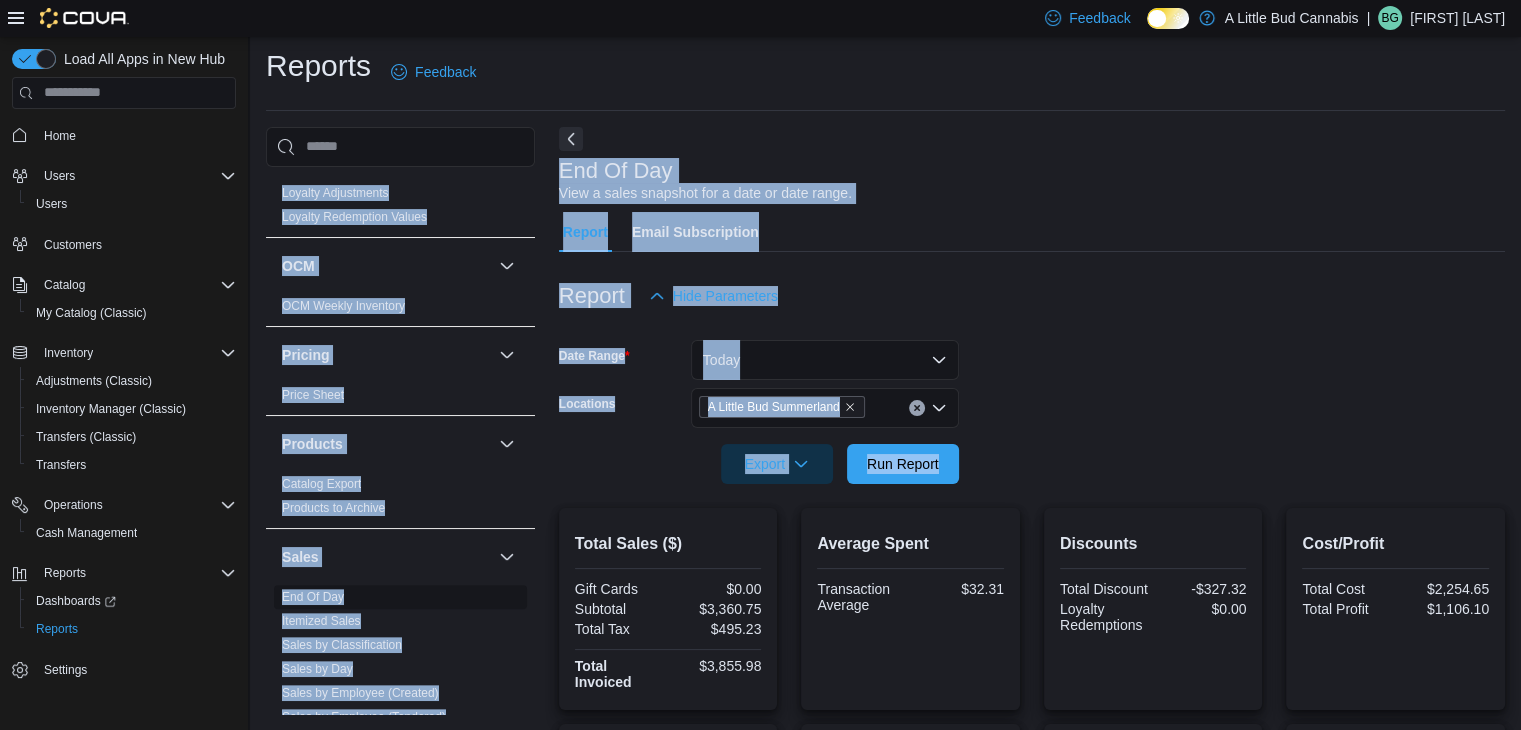 click on "End Of Day" at bounding box center [400, 597] 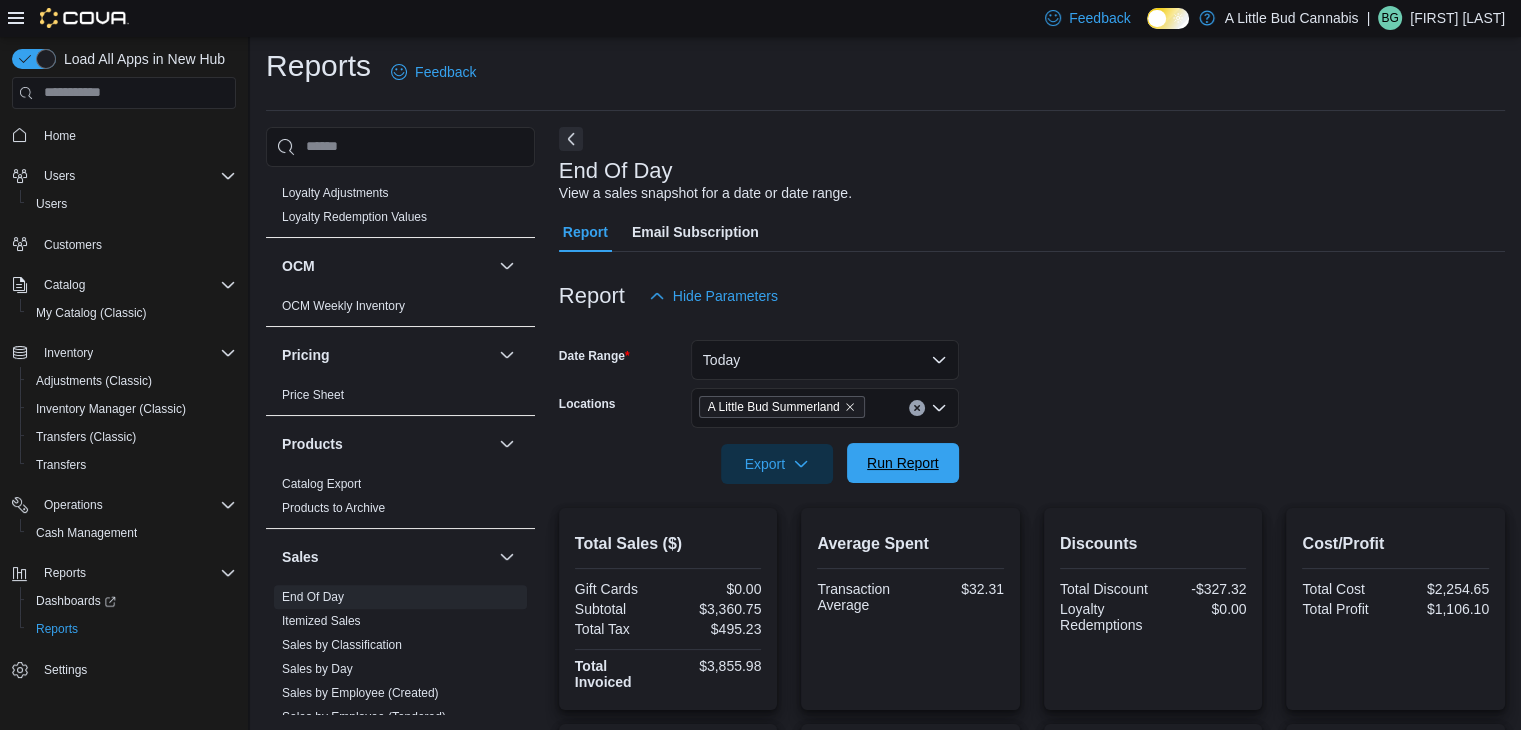 click on "Run Report" at bounding box center [903, 463] 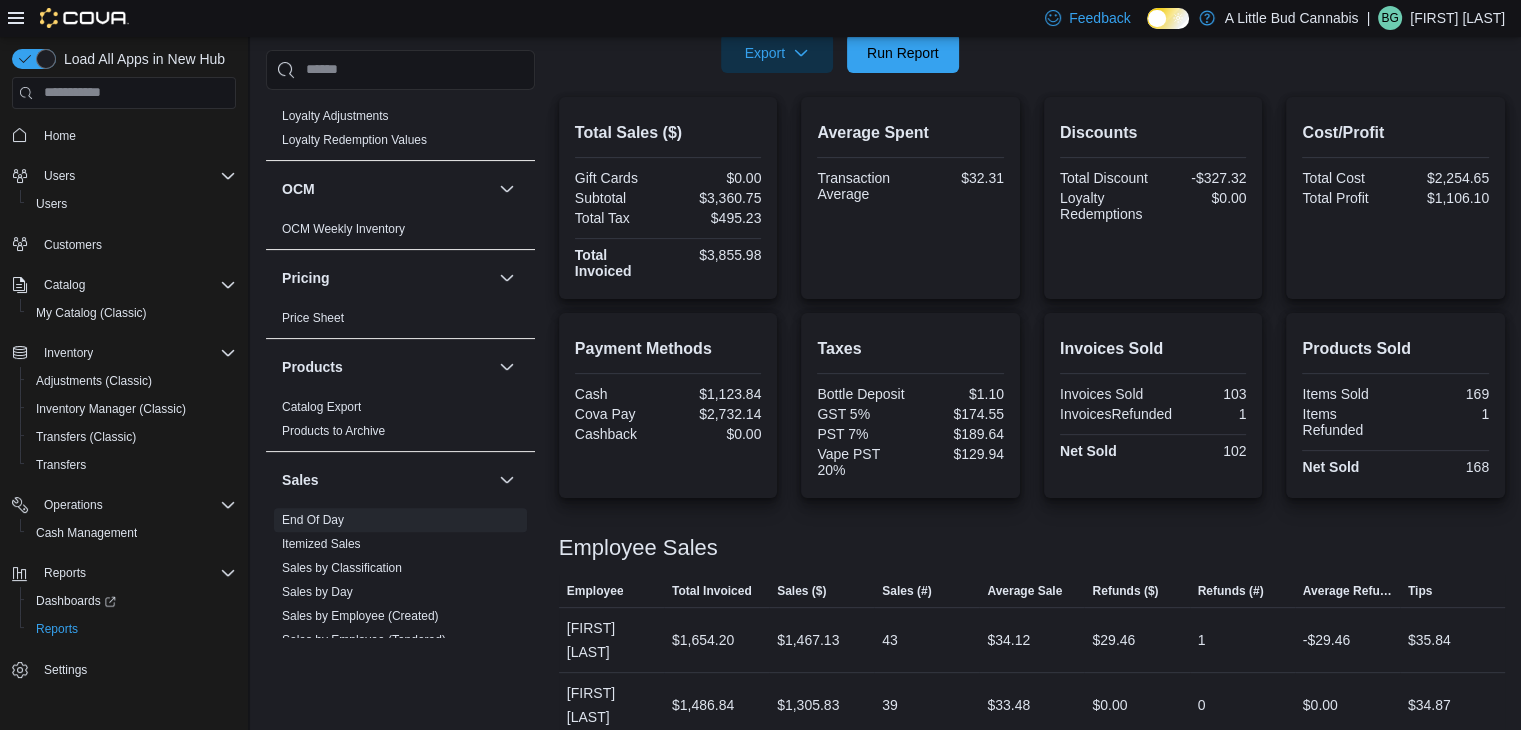 scroll, scrollTop: 434, scrollLeft: 0, axis: vertical 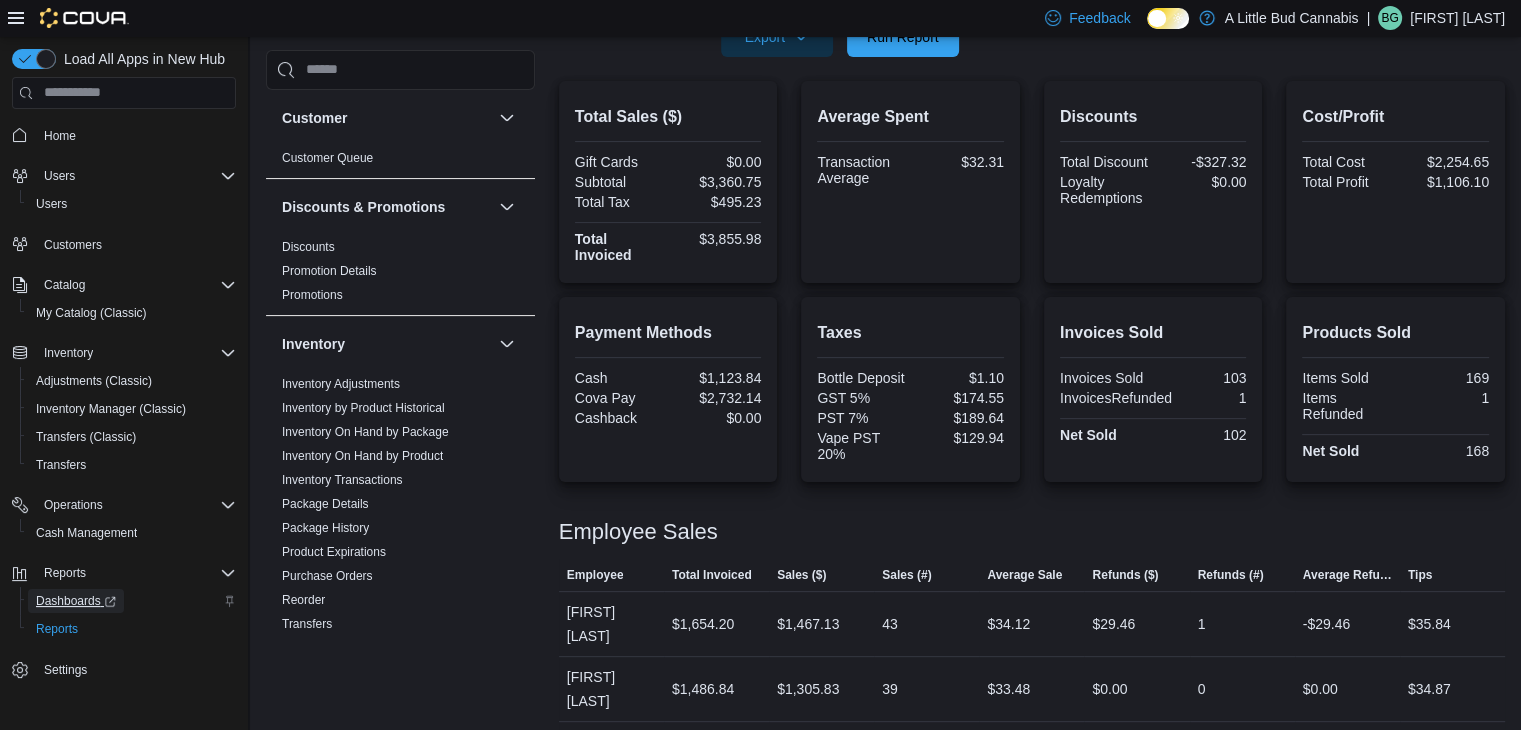 click on "Dashboards" at bounding box center (76, 601) 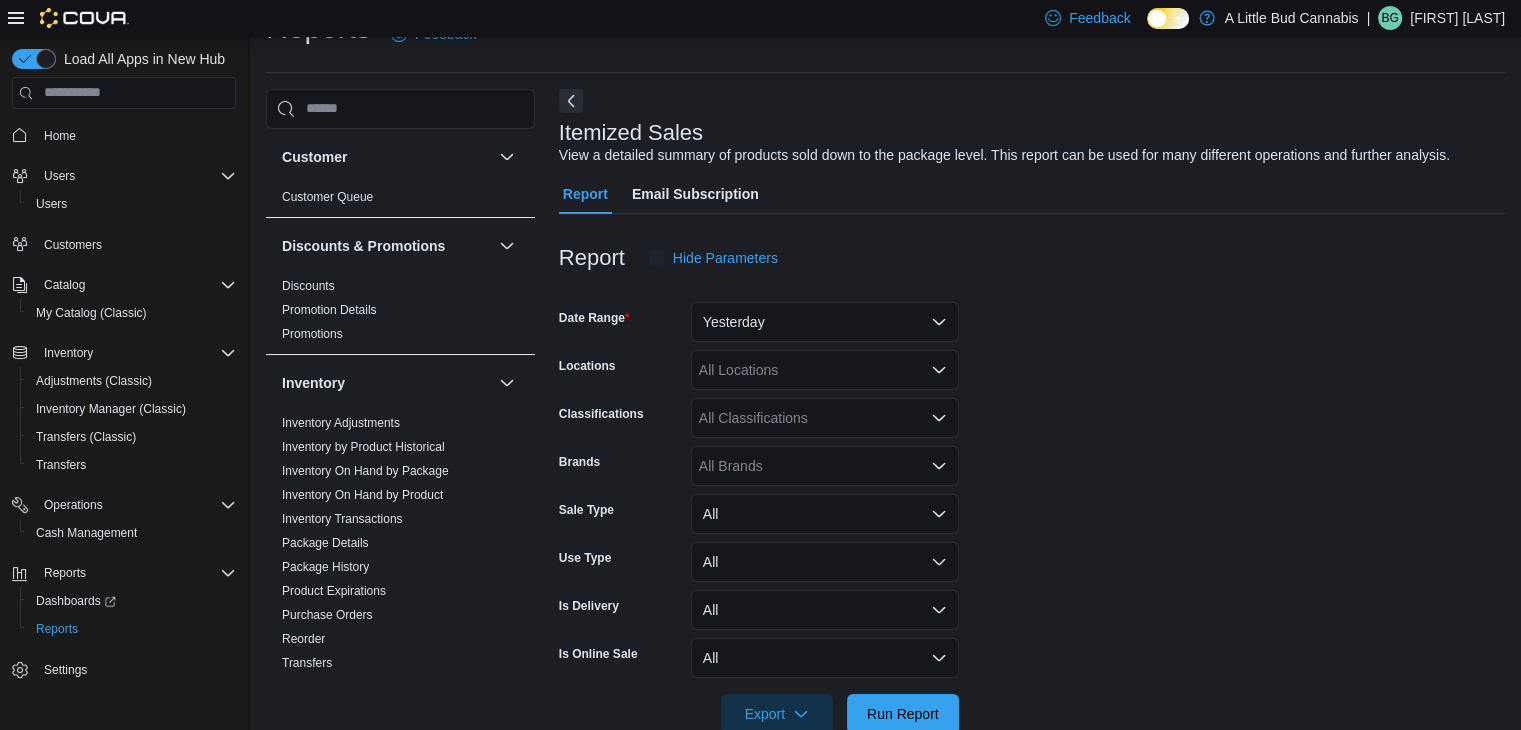 scroll, scrollTop: 46, scrollLeft: 0, axis: vertical 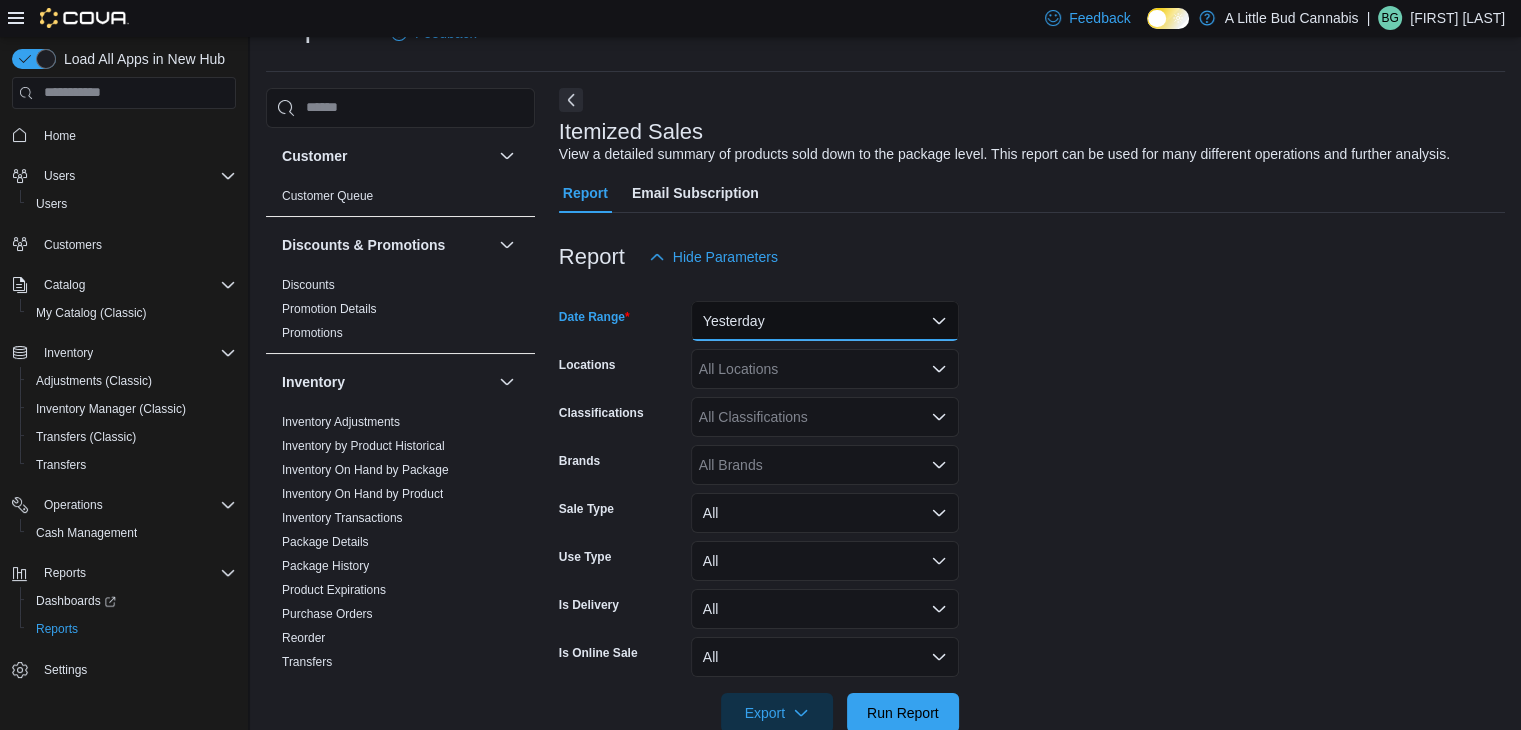 click on "Yesterday" at bounding box center [825, 321] 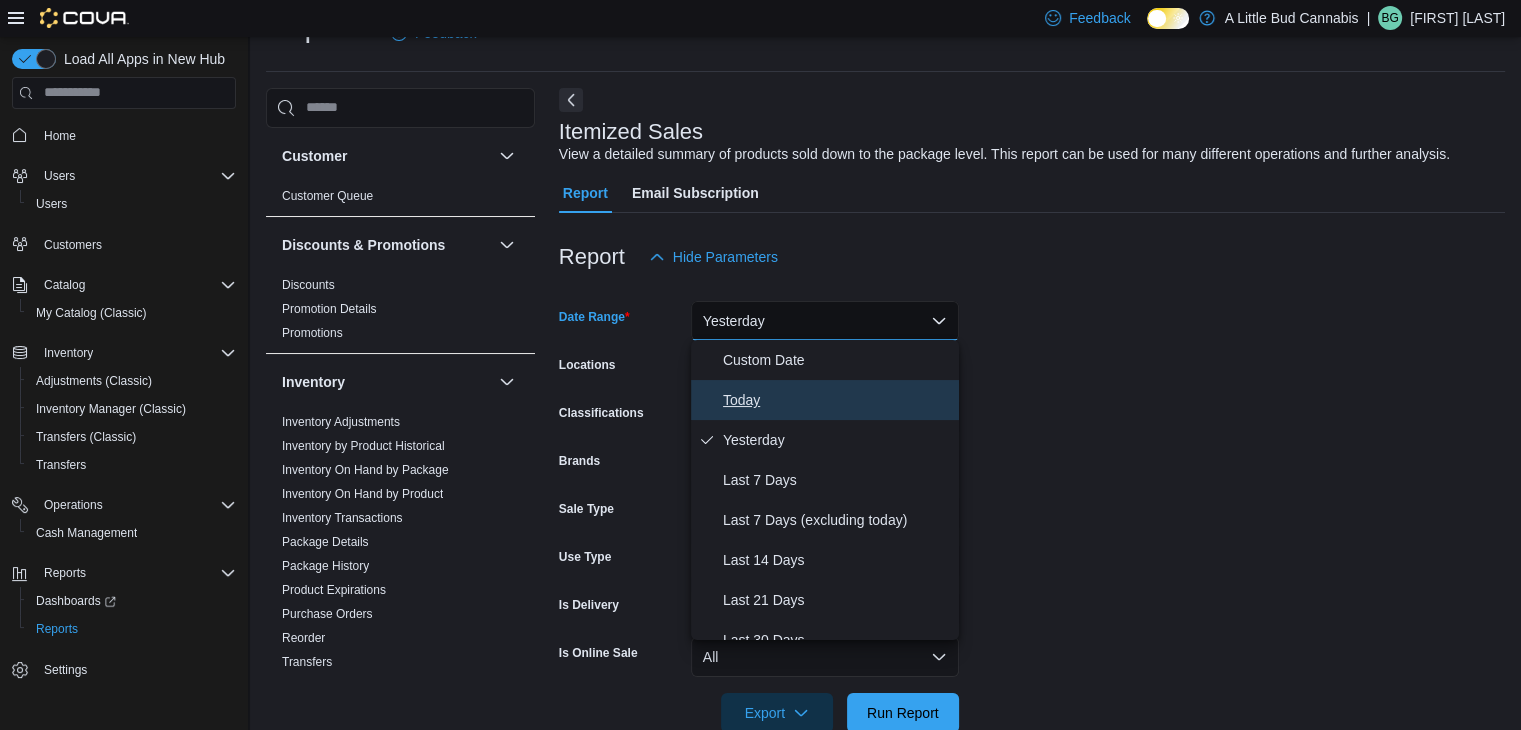 click on "Today" at bounding box center [837, 400] 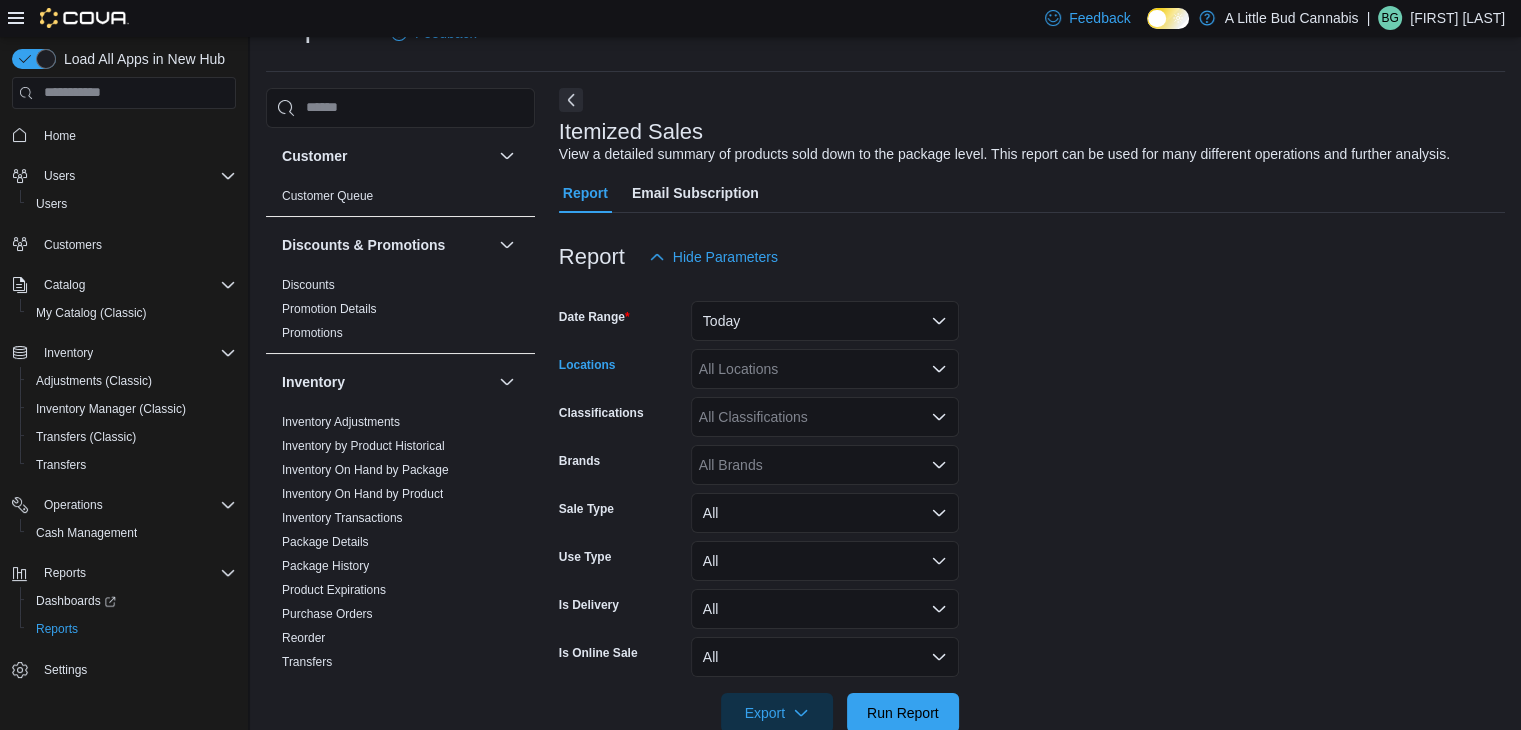 click on "All Locations" at bounding box center [825, 369] 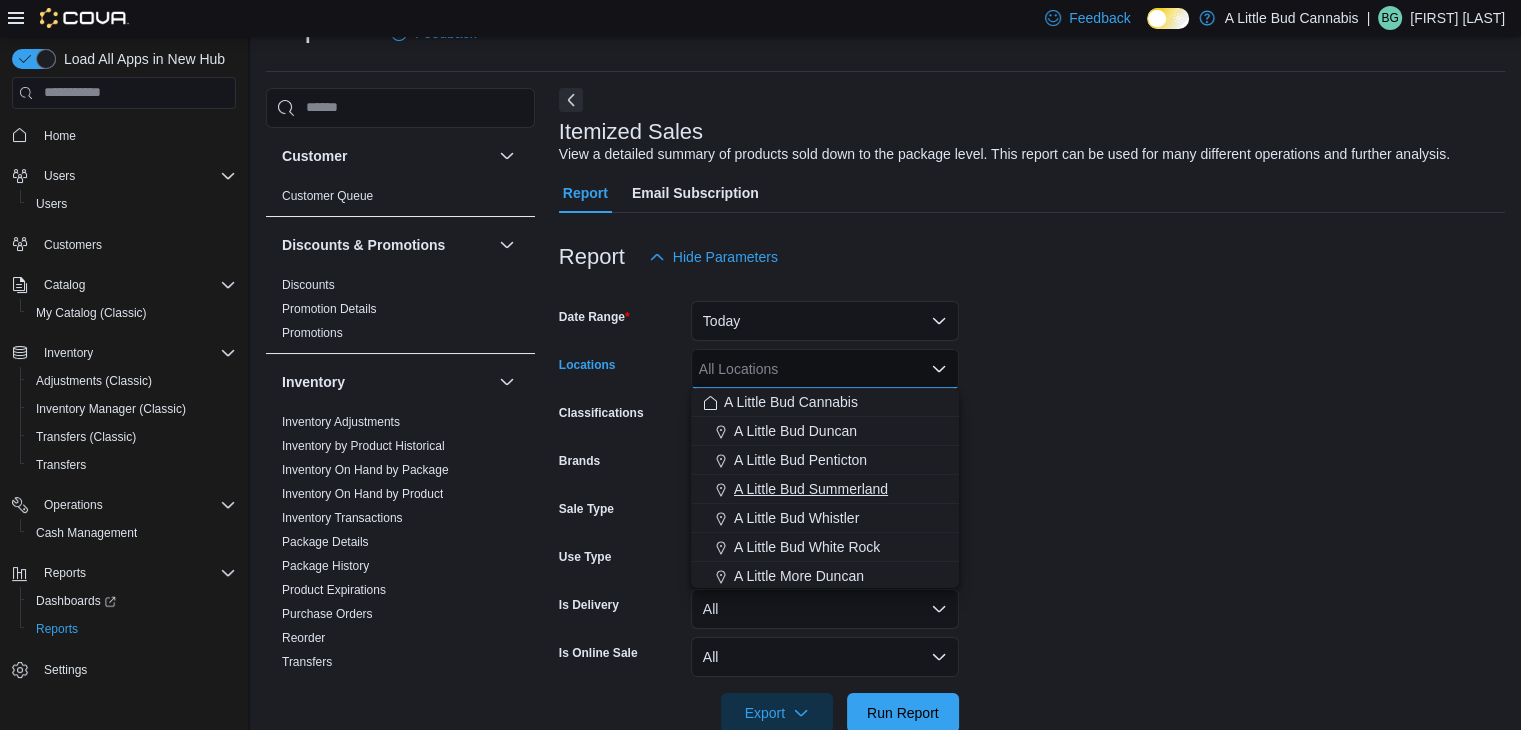 click on "A Little Bud Summerland" at bounding box center (811, 489) 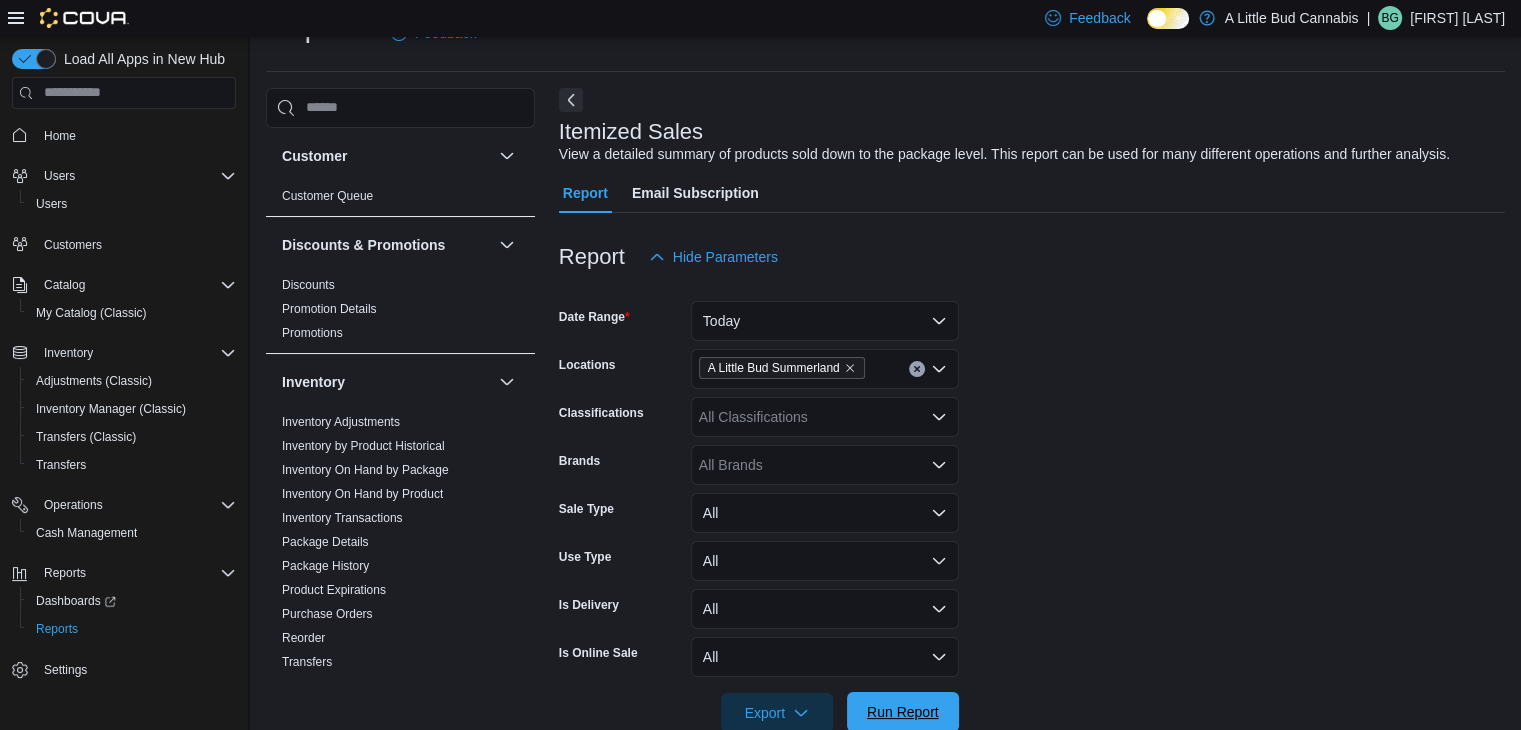 click on "Run Report" at bounding box center [903, 712] 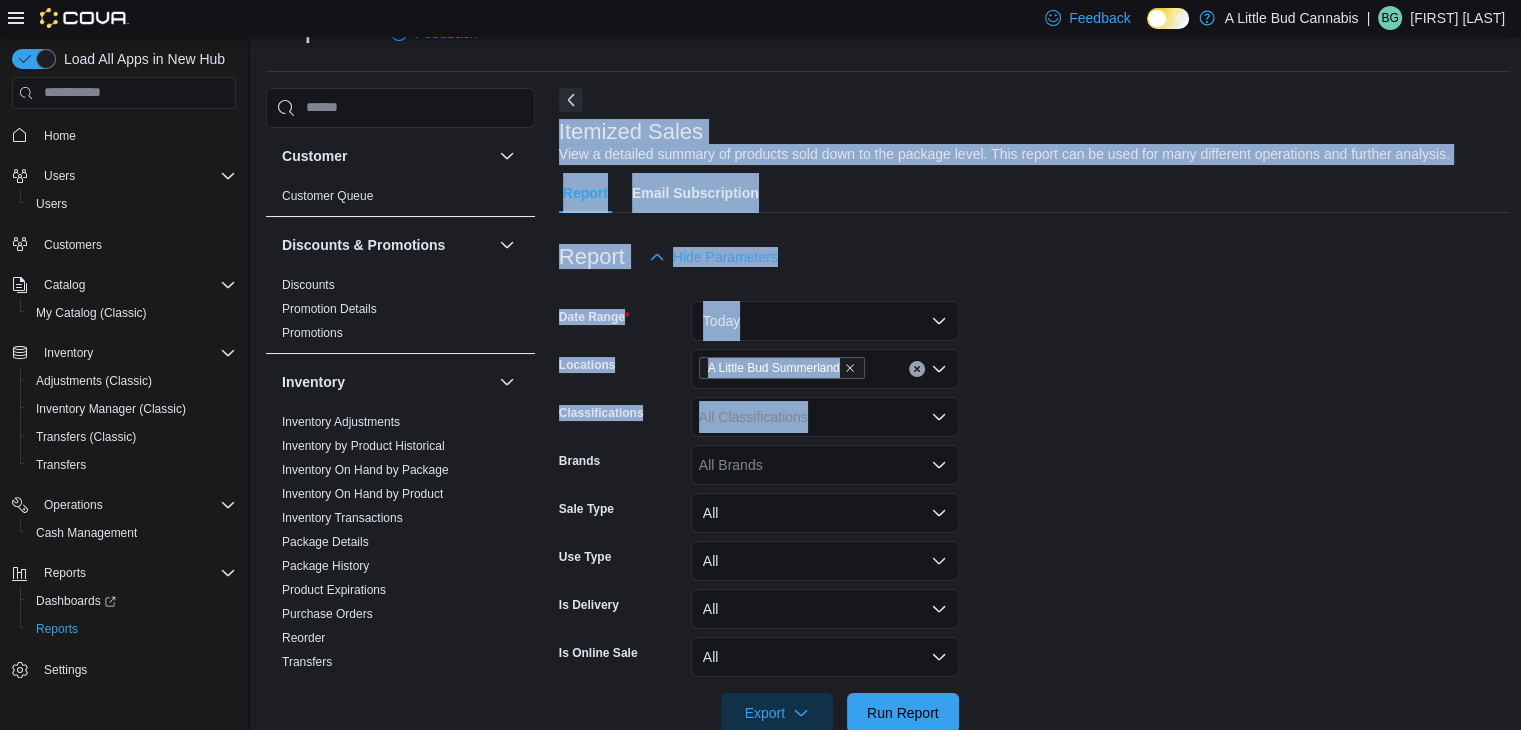 drag, startPoint x: 1516, startPoint y: 109, endPoint x: 1535, endPoint y: 389, distance: 280.6439 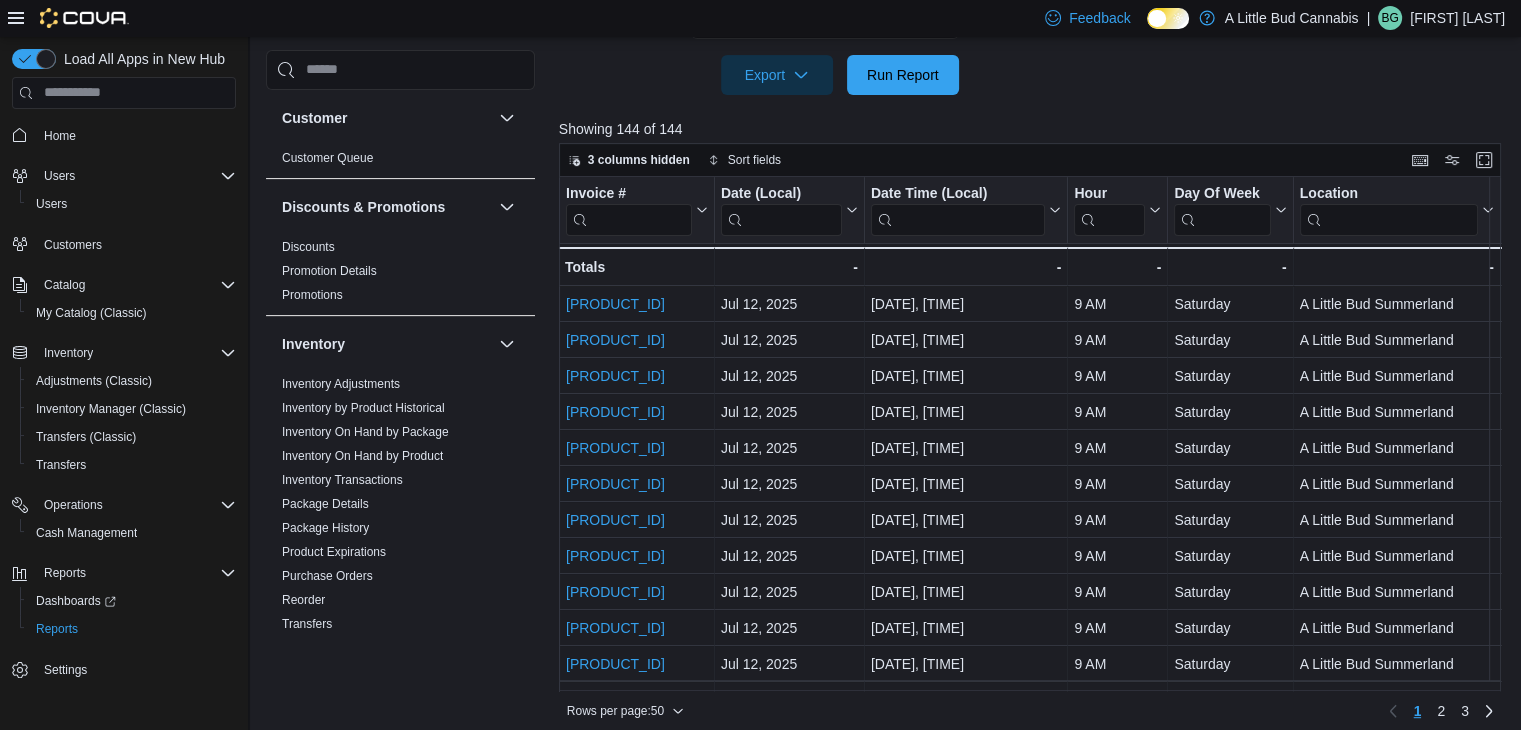 scroll, scrollTop: 696, scrollLeft: 0, axis: vertical 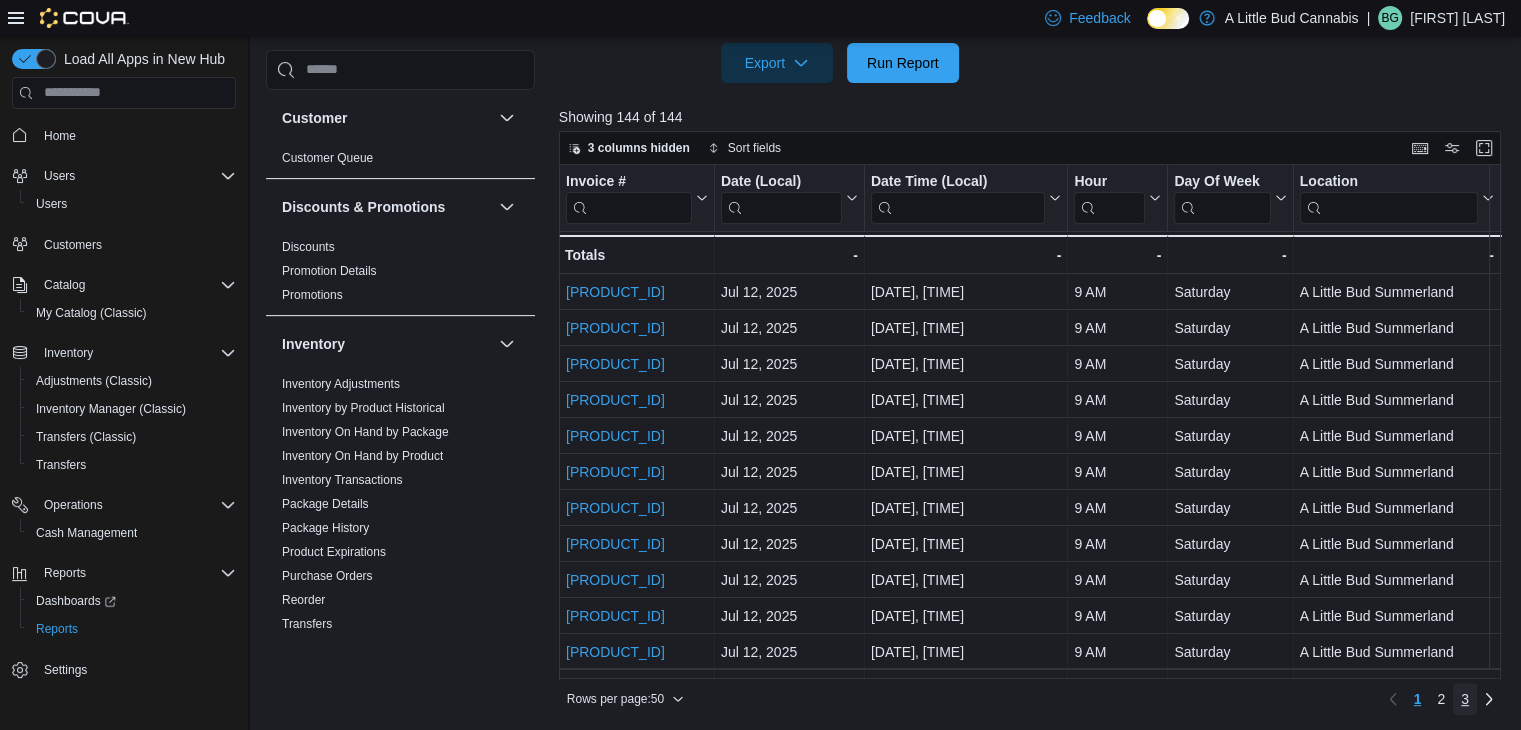 click on "3" at bounding box center (1465, 699) 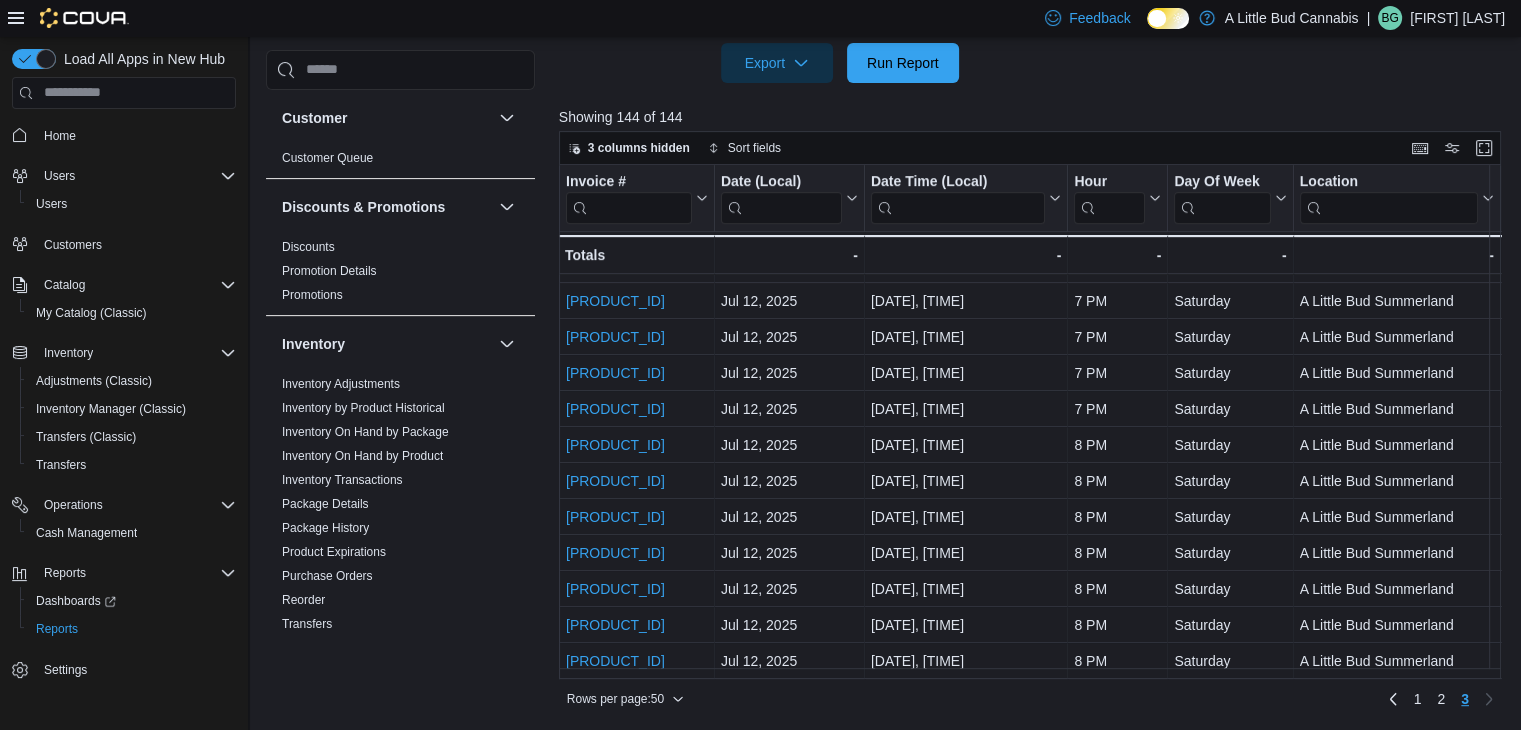 scroll, scrollTop: 1189, scrollLeft: 0, axis: vertical 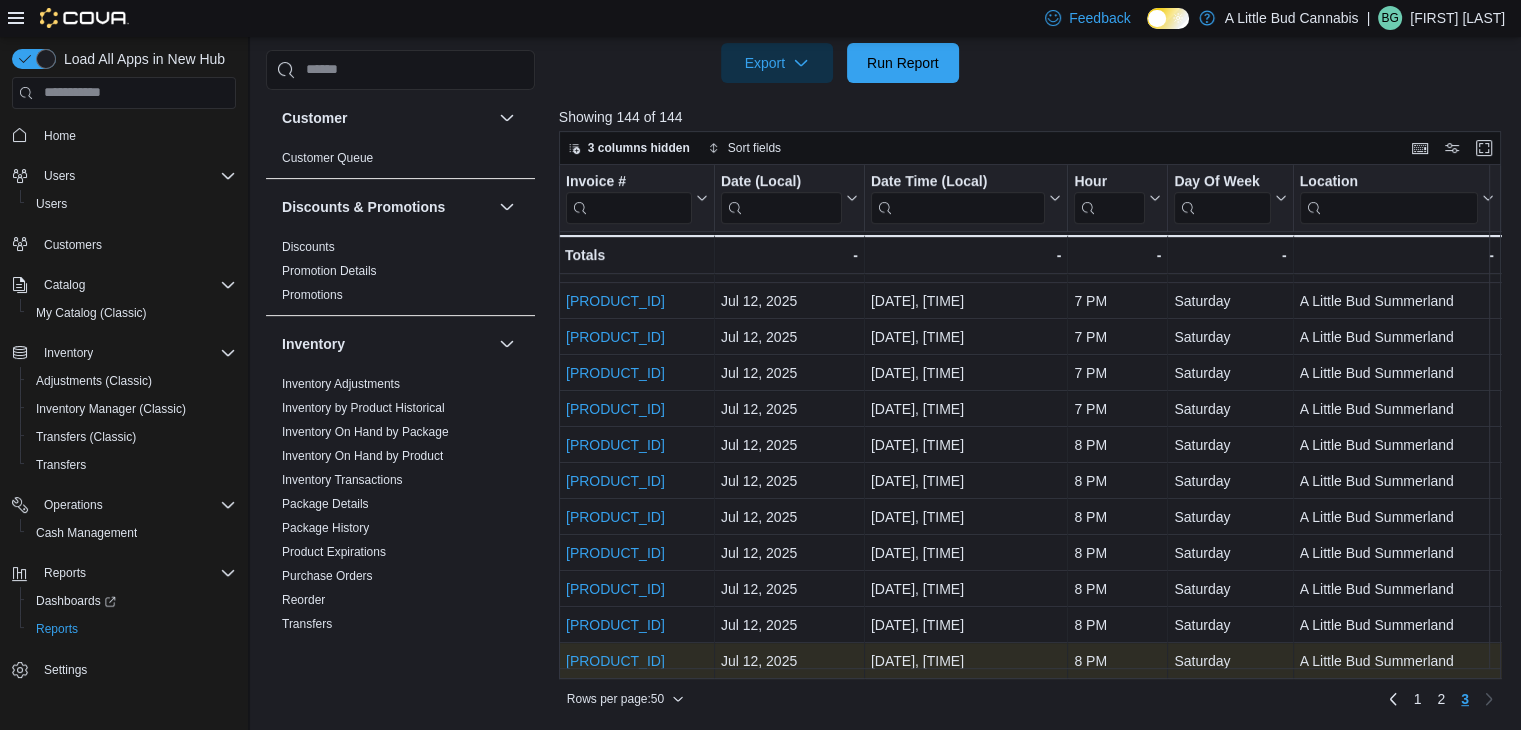 click on "IN9PD5-G4K0WV" at bounding box center [615, 661] 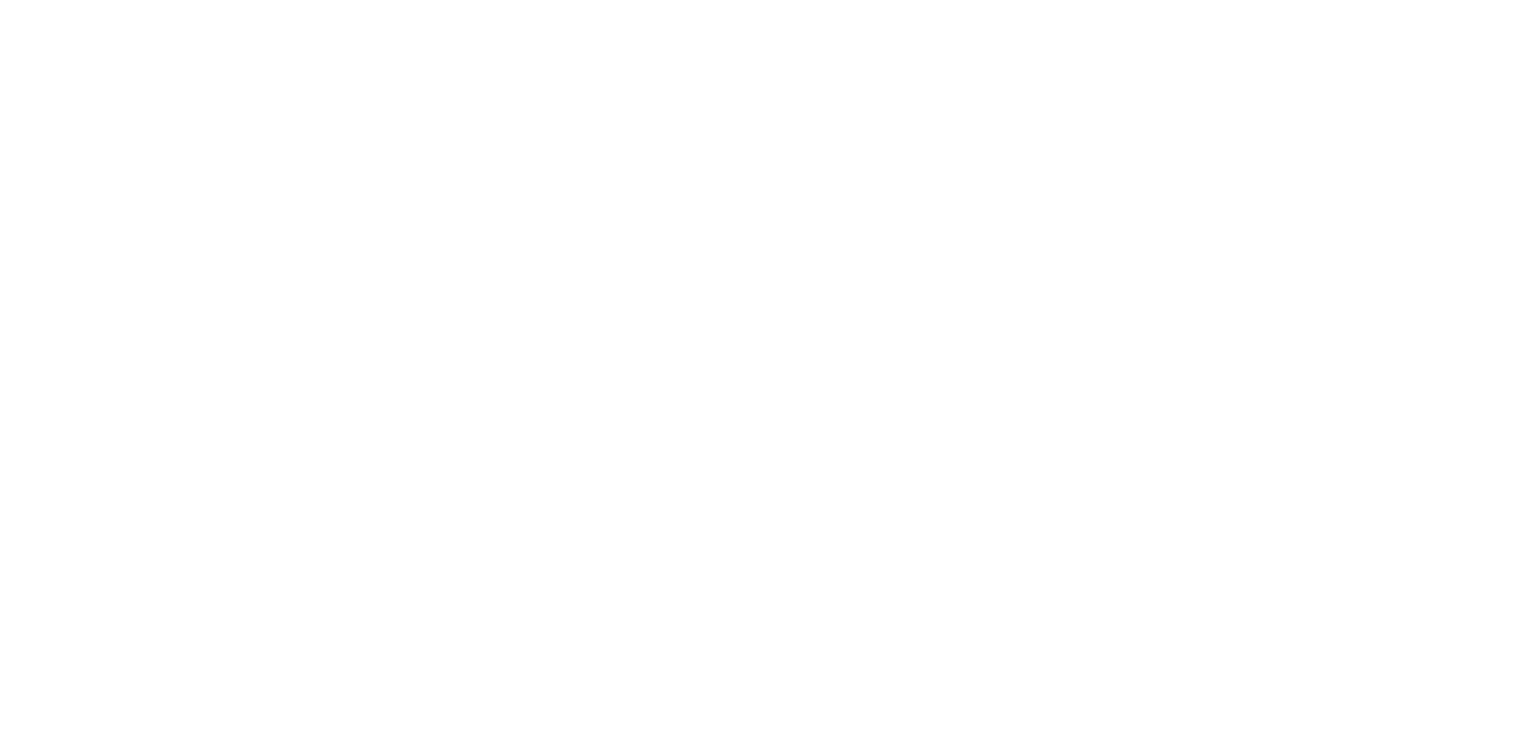 scroll, scrollTop: 0, scrollLeft: 0, axis: both 